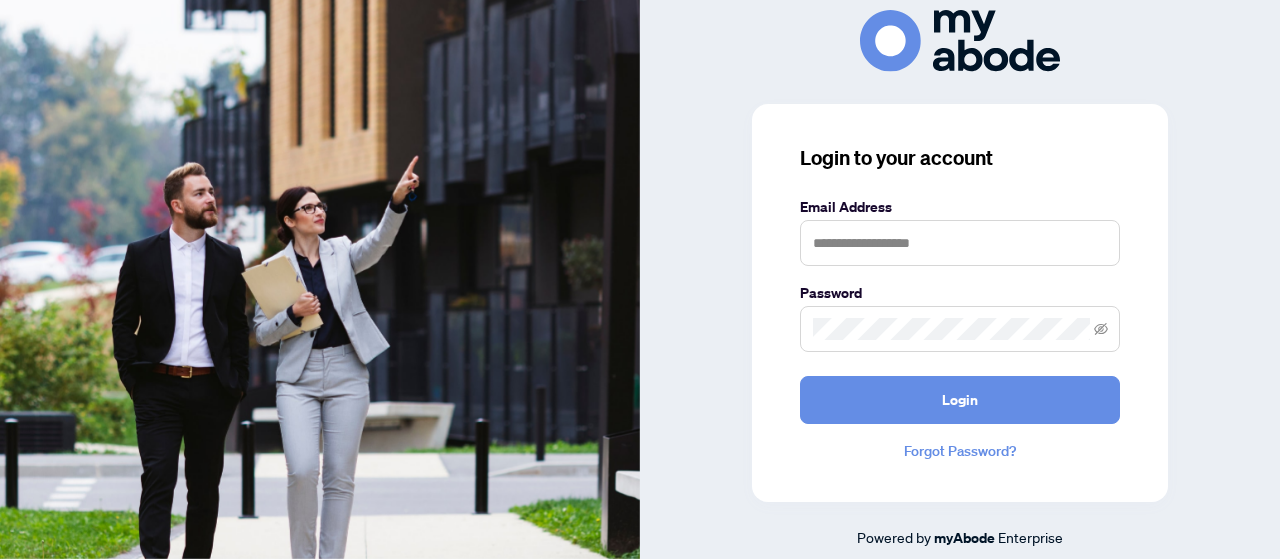 scroll, scrollTop: 0, scrollLeft: 0, axis: both 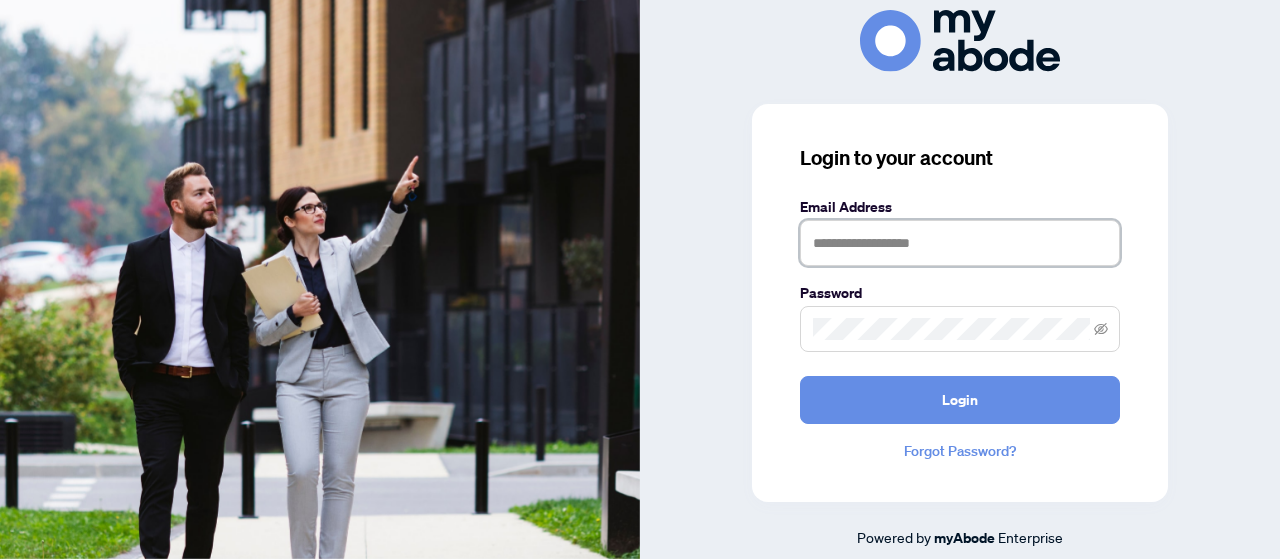 click at bounding box center (960, 243) 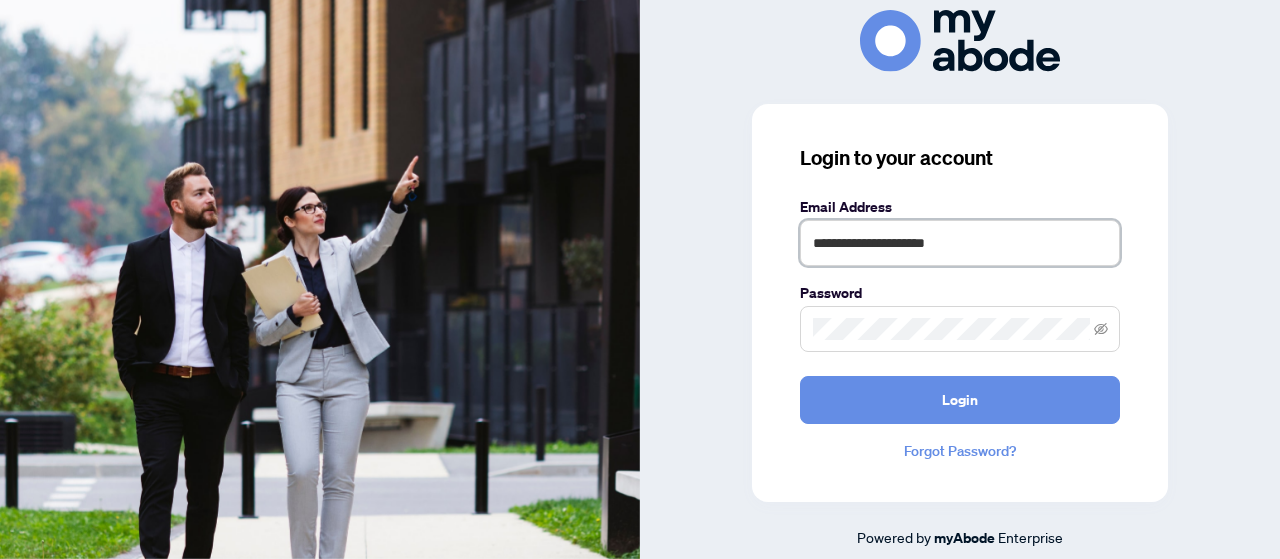 type on "**********" 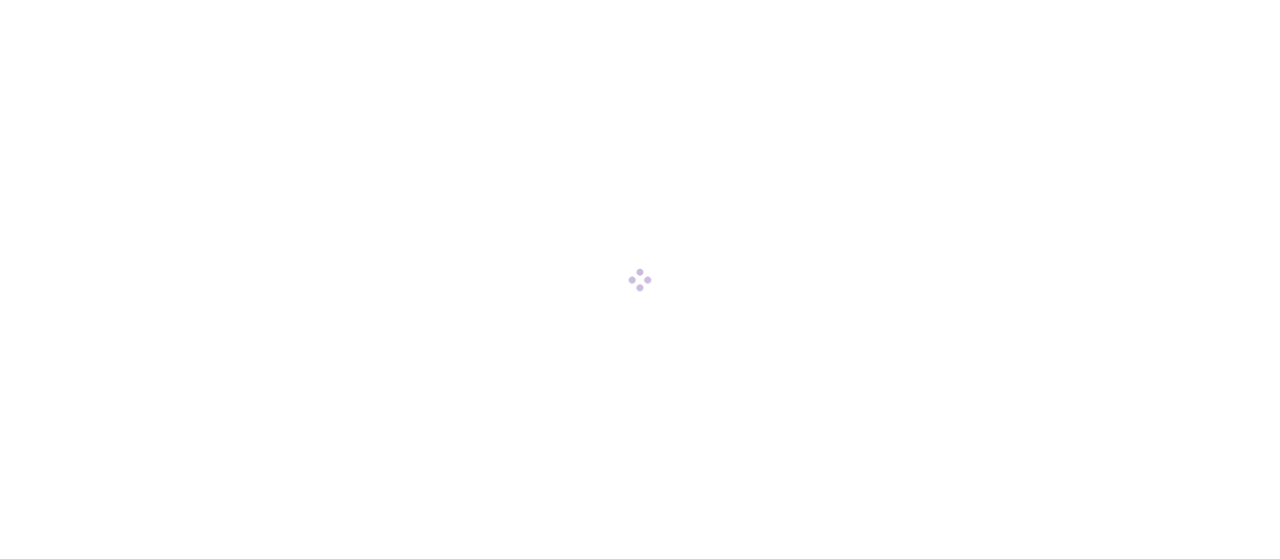 scroll, scrollTop: 0, scrollLeft: 0, axis: both 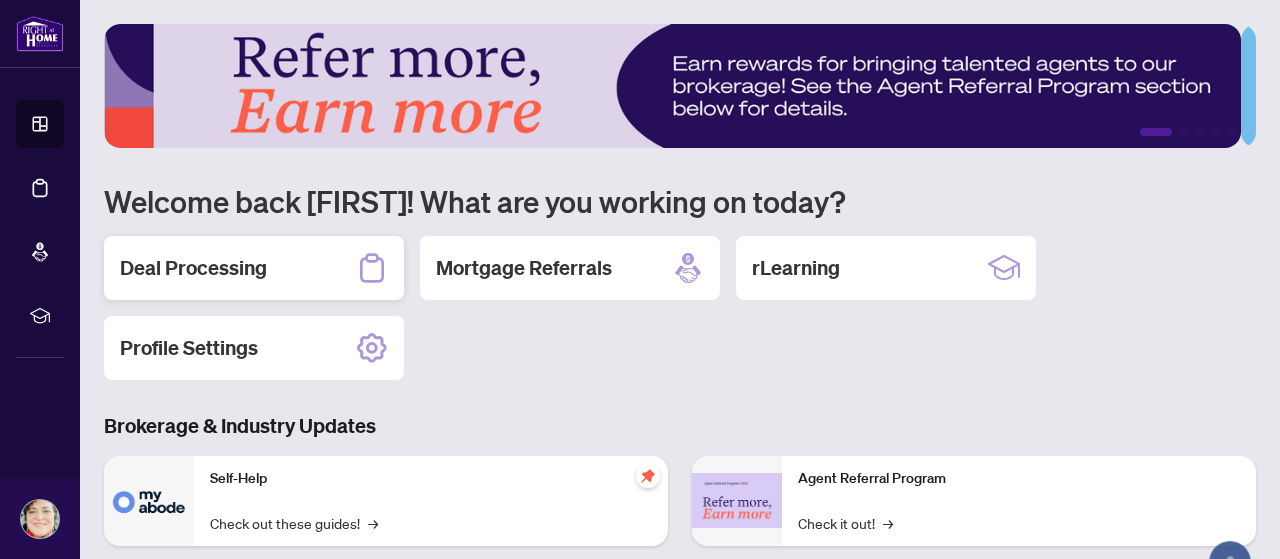 click on "Deal Processing" at bounding box center [193, 268] 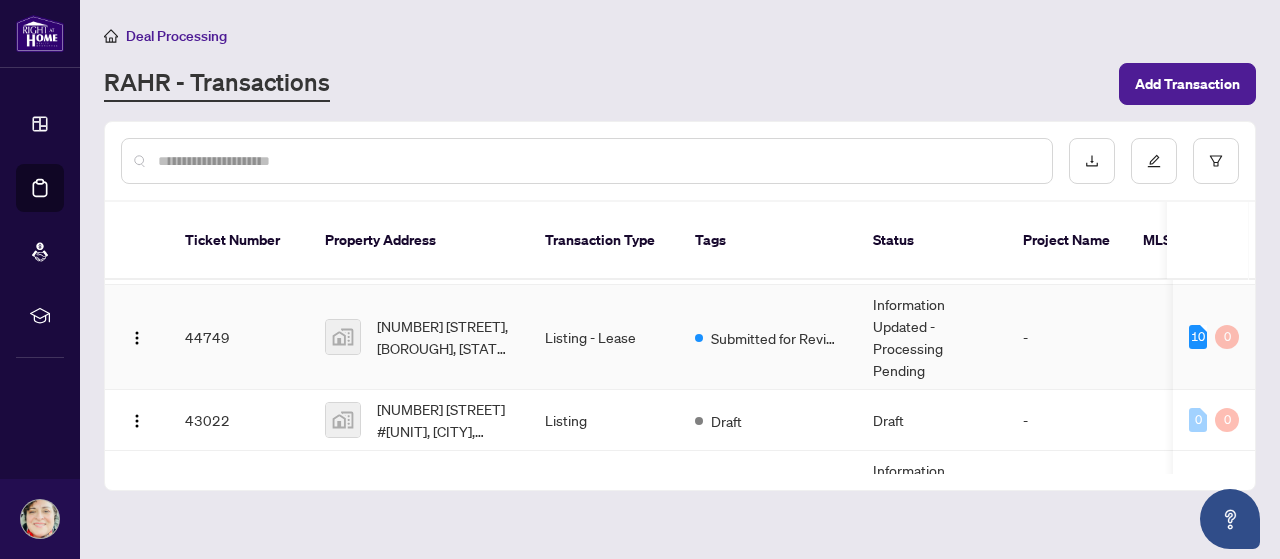 scroll, scrollTop: 200, scrollLeft: 0, axis: vertical 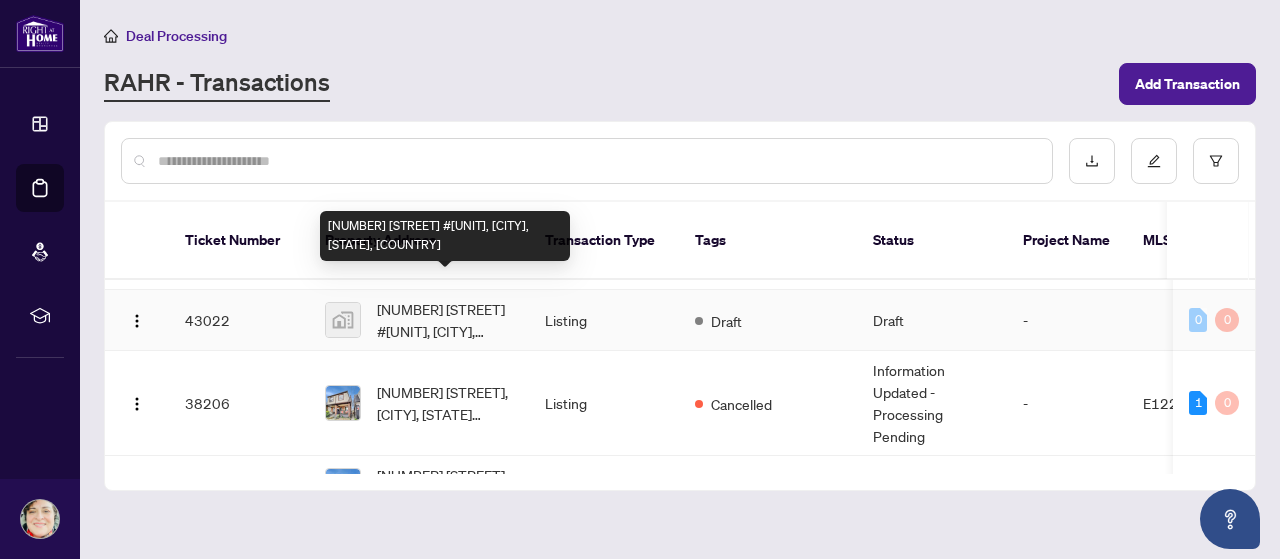click on "[NUMBER] [STREET] #[UNIT], [CITY], [STATE], [COUNTRY]" at bounding box center [445, 320] 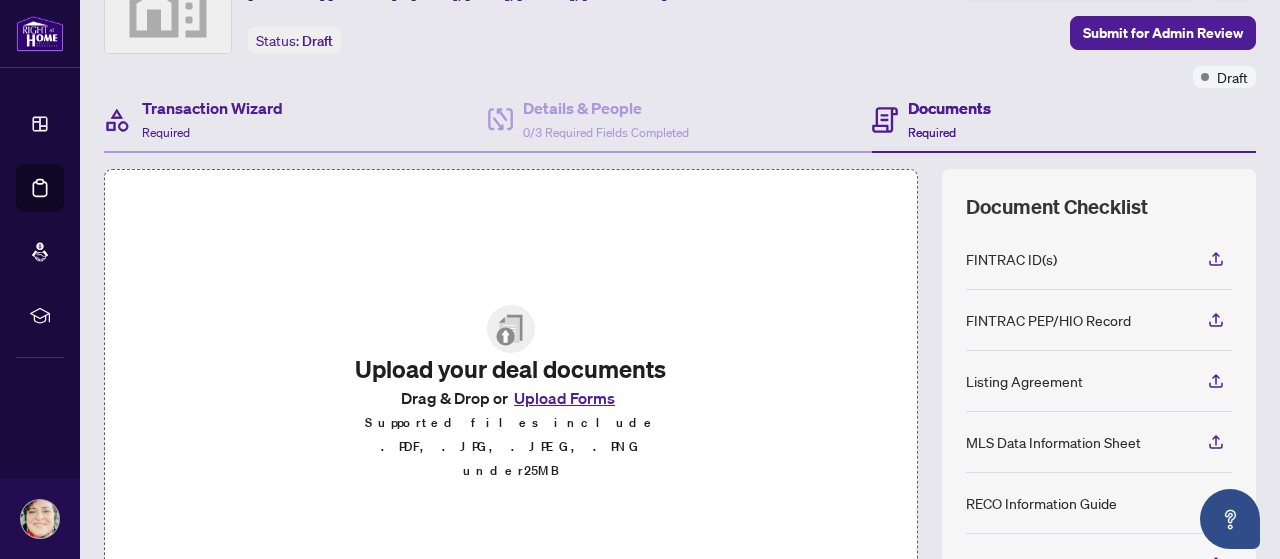 scroll, scrollTop: 0, scrollLeft: 0, axis: both 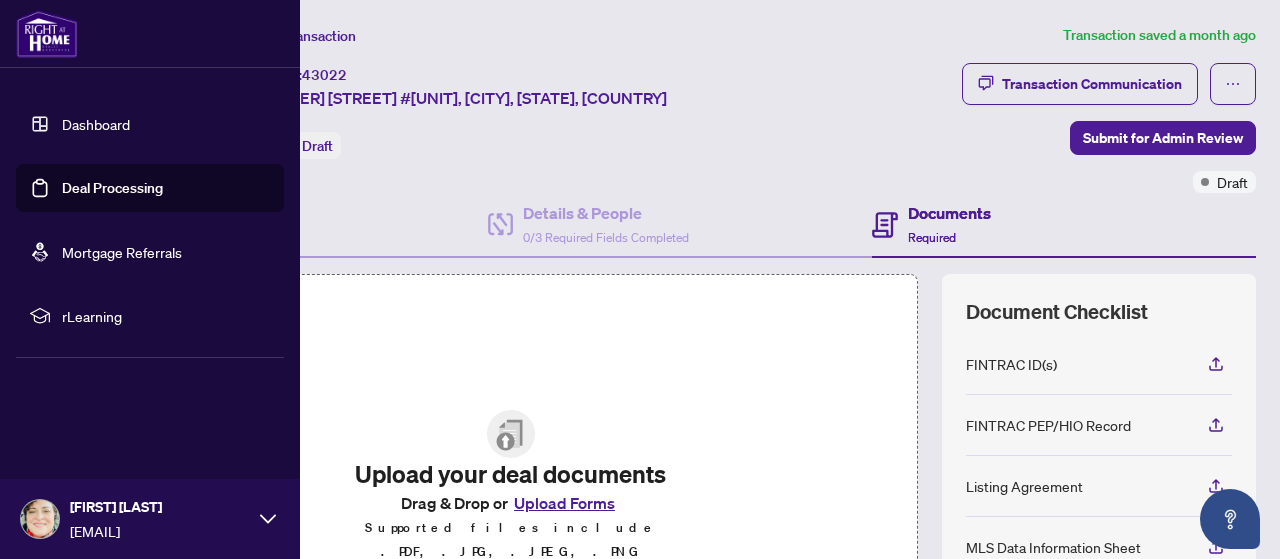 click on "Deal Processing" at bounding box center (112, 188) 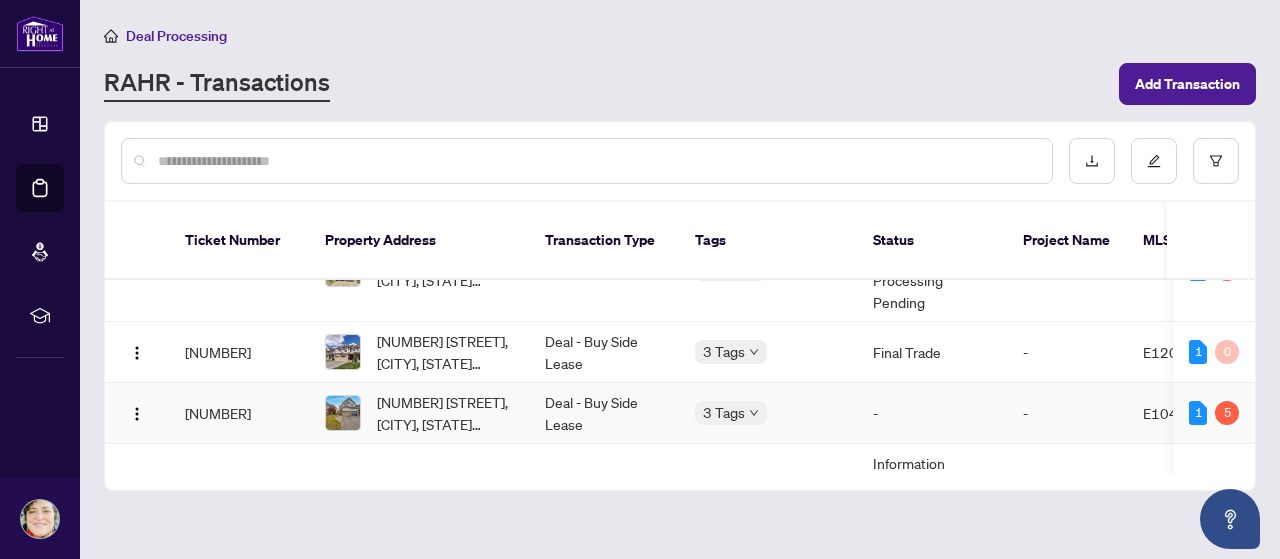 scroll, scrollTop: 578, scrollLeft: 0, axis: vertical 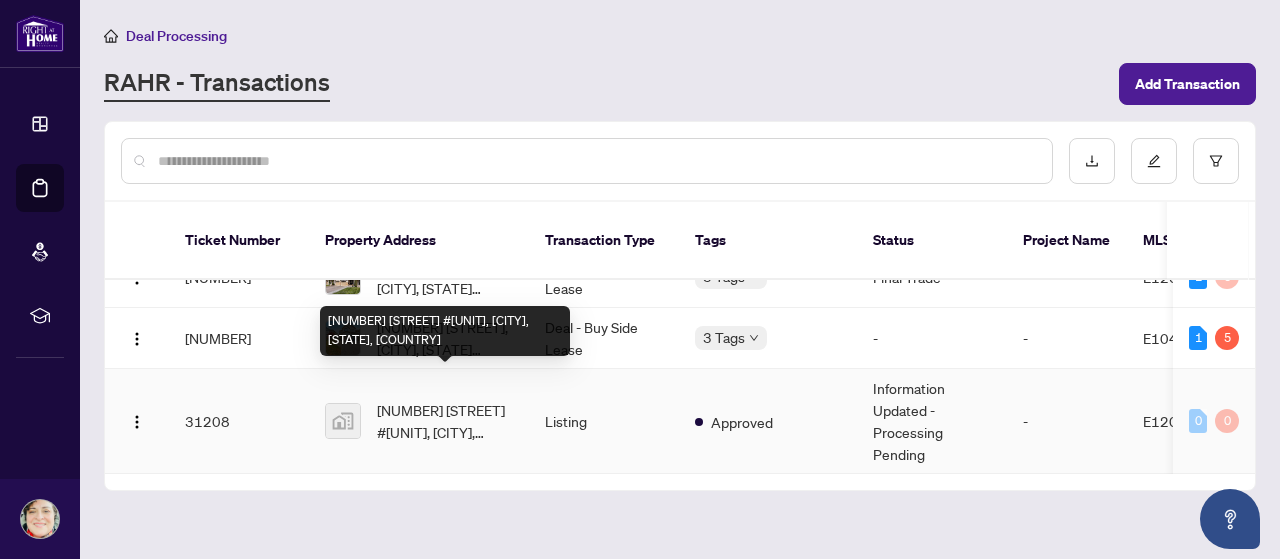click on "[NUMBER] [STREET] #[UNIT], [CITY], [STATE], [COUNTRY]" at bounding box center [445, 421] 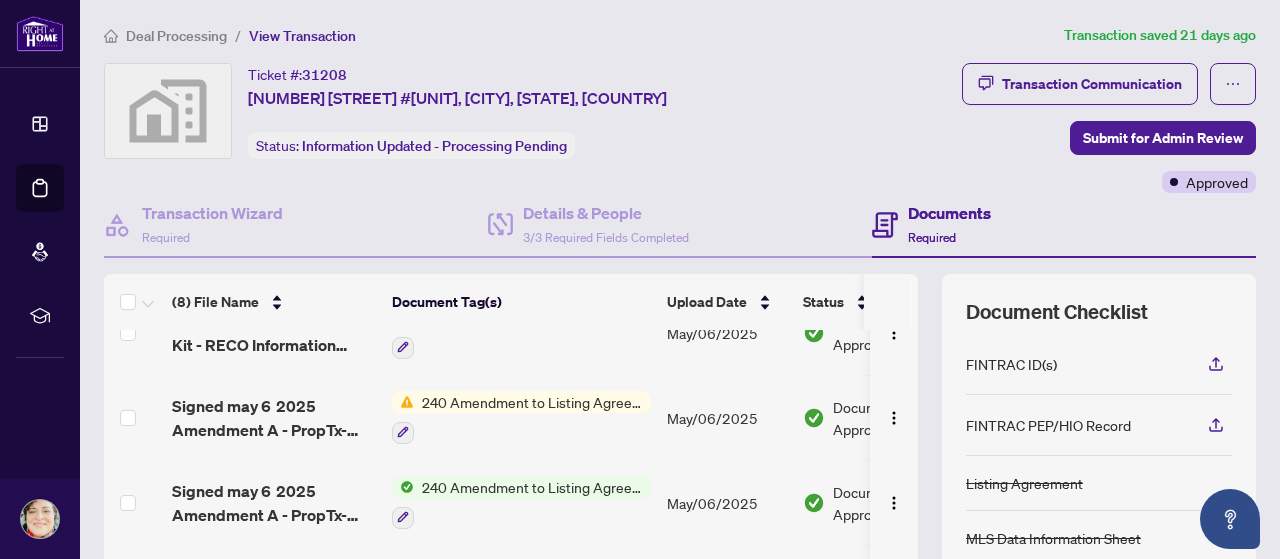 scroll, scrollTop: 384, scrollLeft: 0, axis: vertical 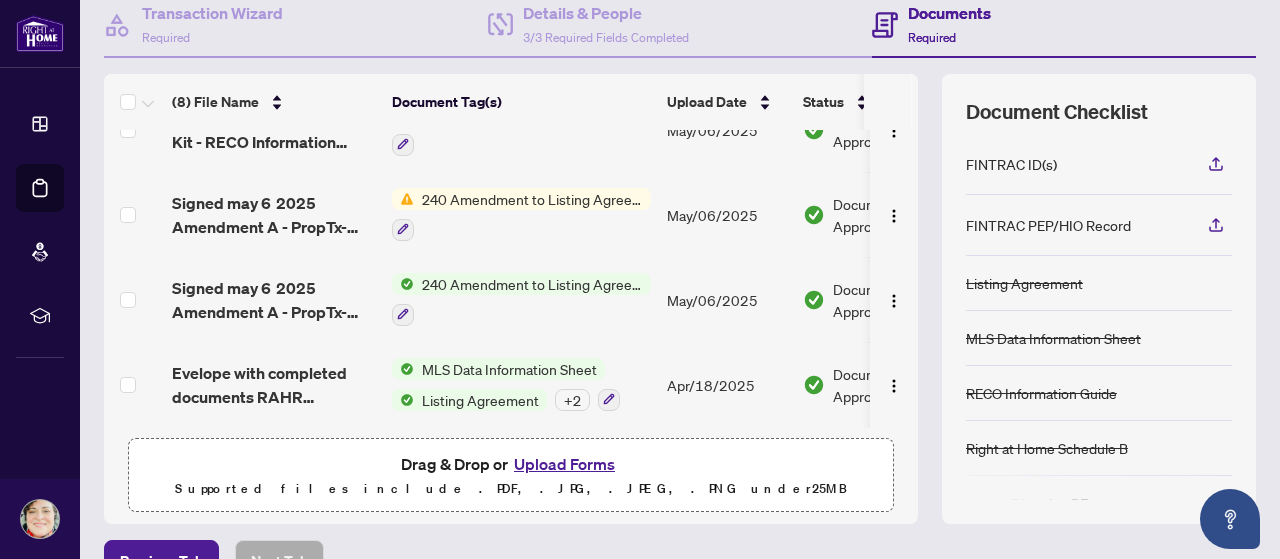 click on "Listing Agreement" at bounding box center [480, 400] 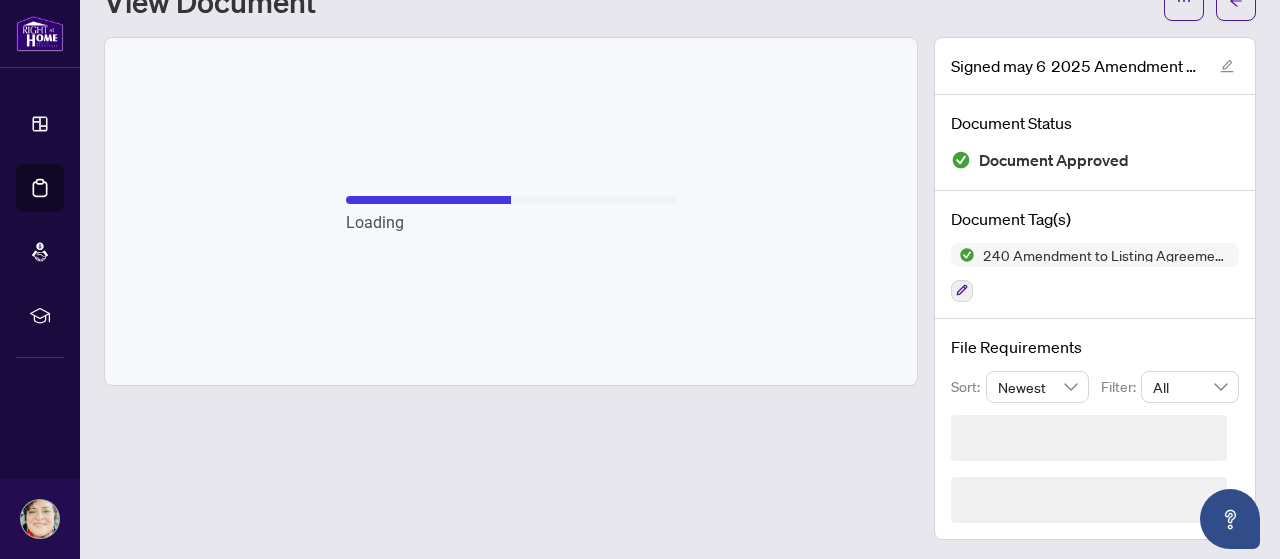 scroll, scrollTop: 20, scrollLeft: 0, axis: vertical 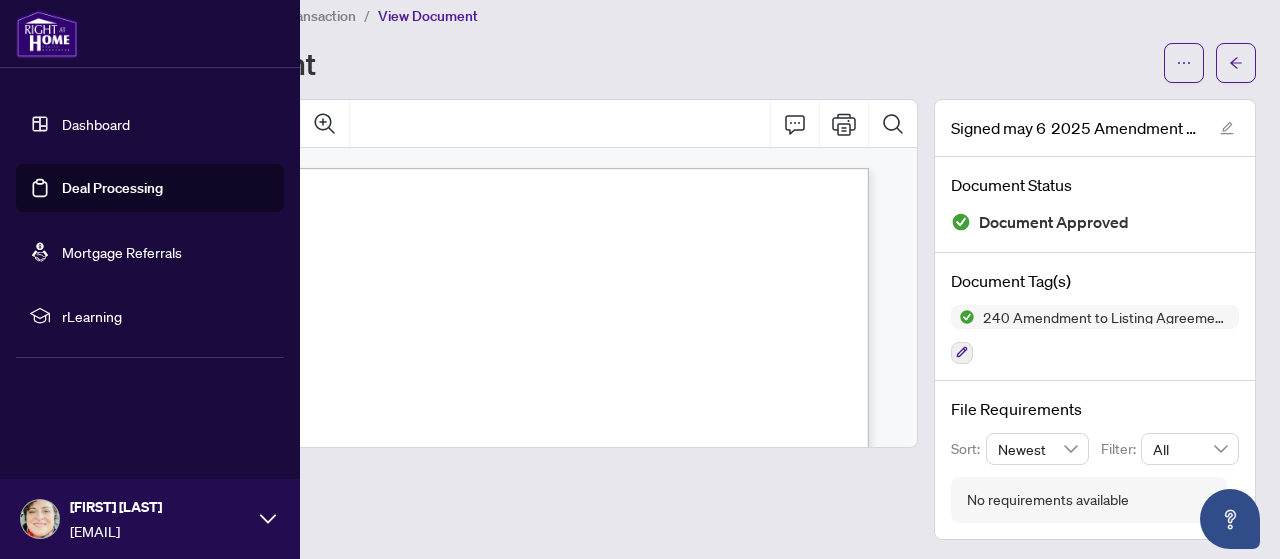 click on "Dashboard" at bounding box center [96, 124] 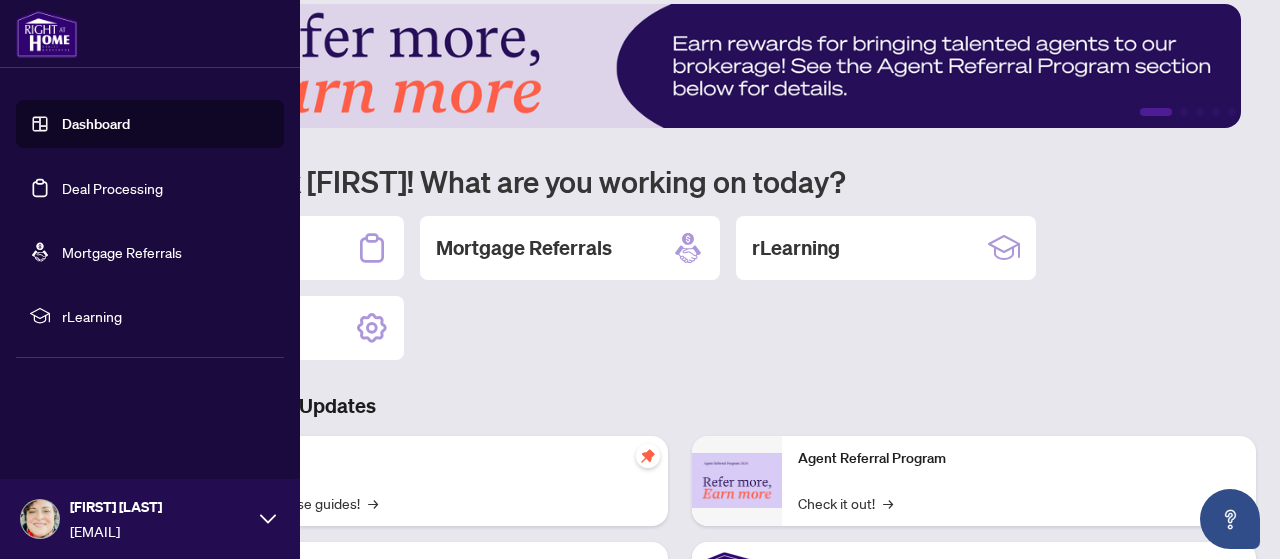 click on "Deal Processing" at bounding box center [112, 188] 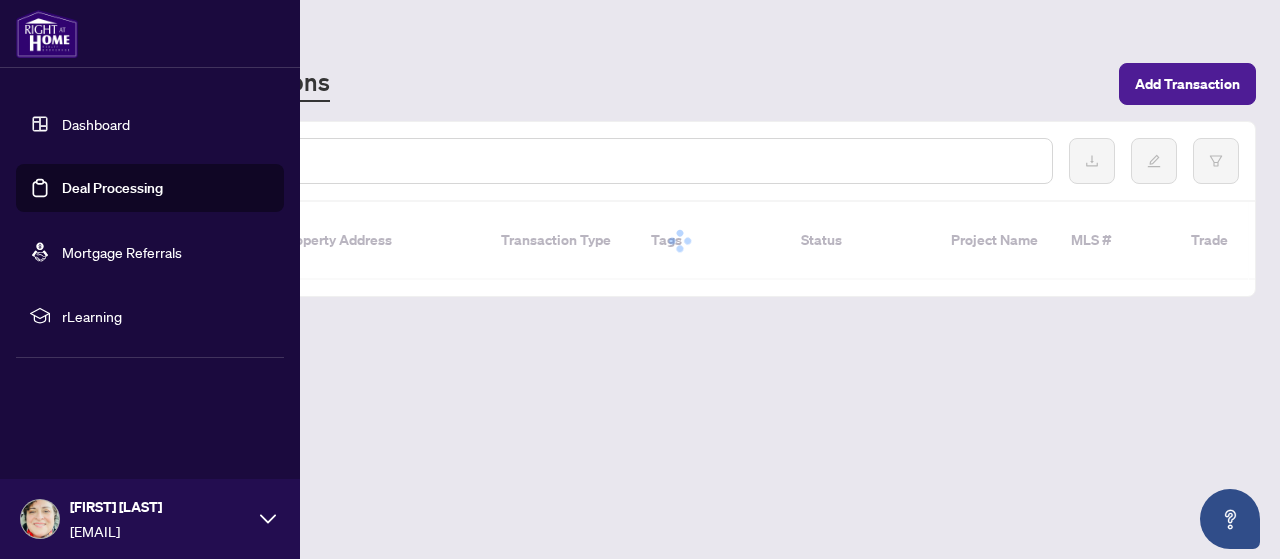 scroll, scrollTop: 0, scrollLeft: 0, axis: both 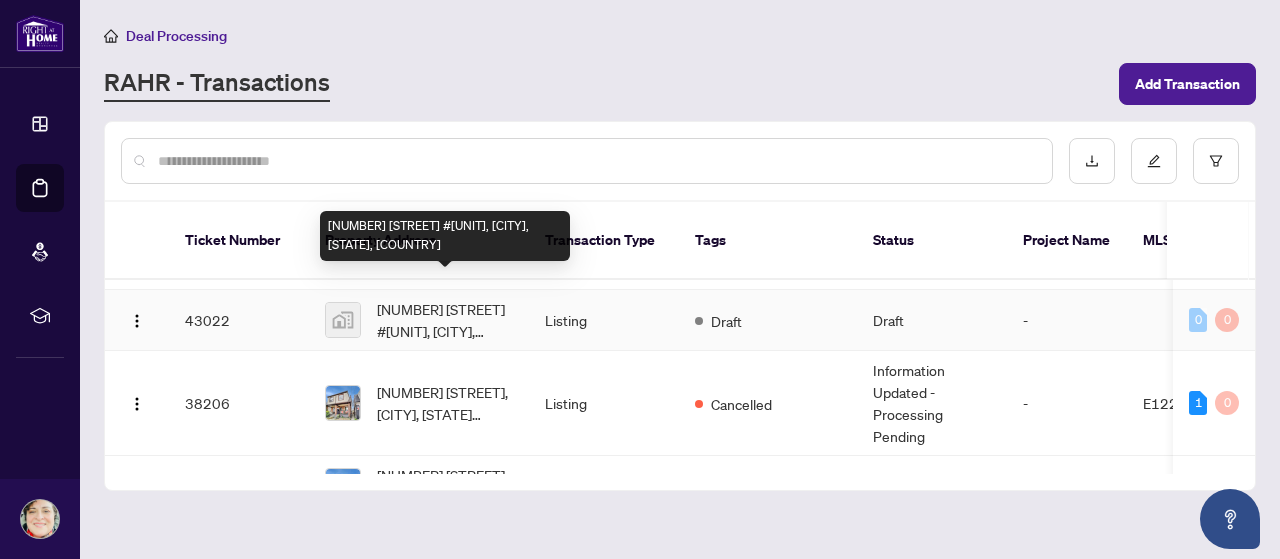 click on "[NUMBER] [STREET] #[UNIT], [CITY], [STATE], [COUNTRY]" at bounding box center [445, 320] 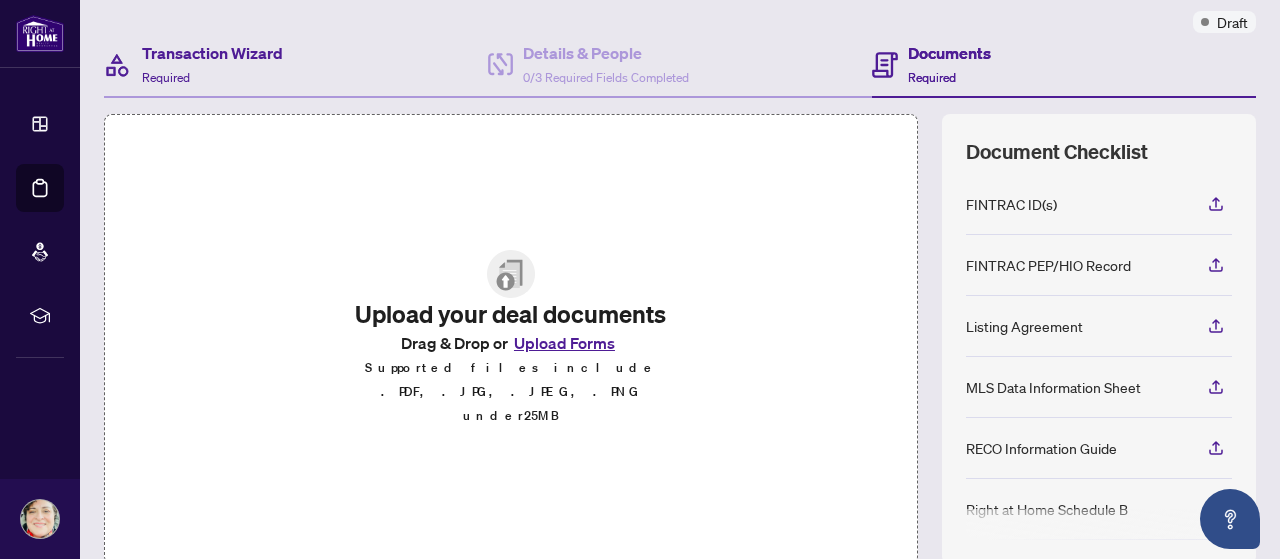 scroll, scrollTop: 0, scrollLeft: 0, axis: both 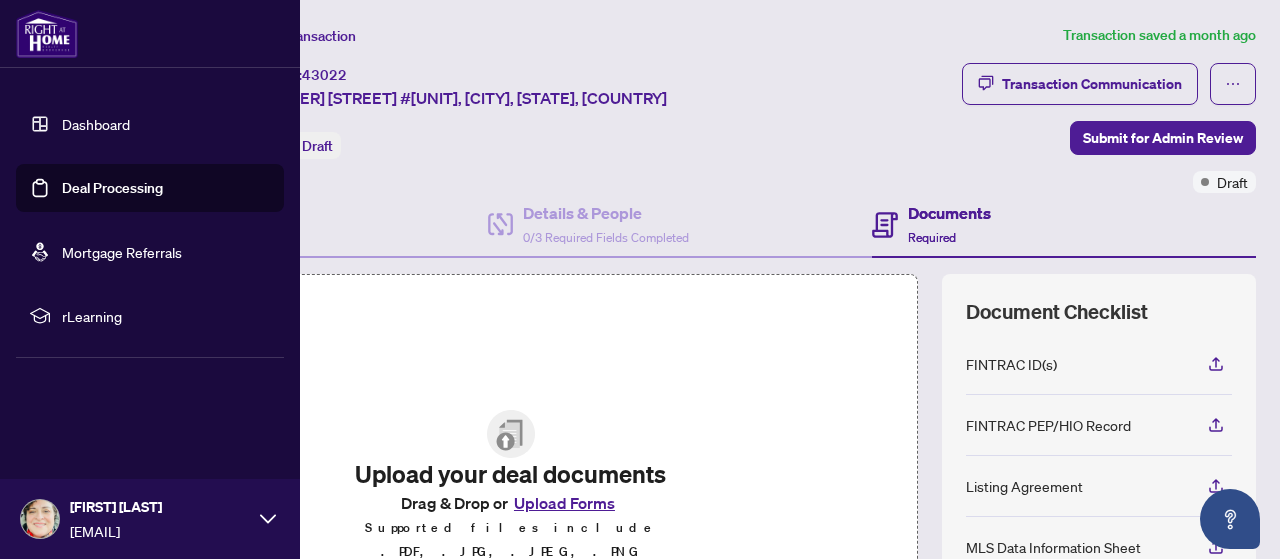 click on "Deal Processing" at bounding box center [112, 188] 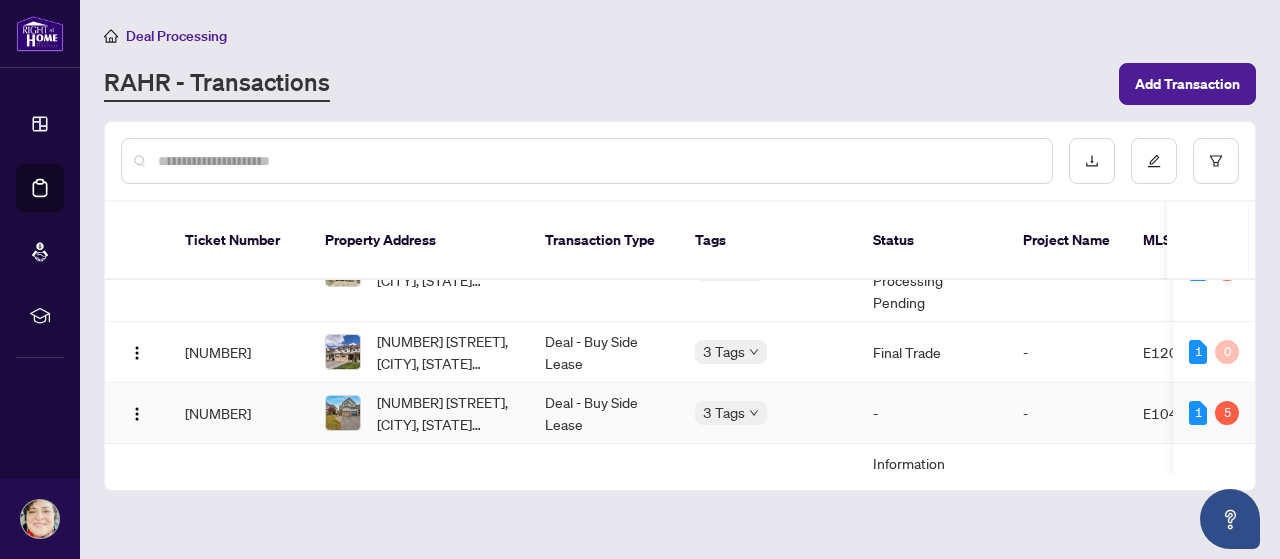 scroll, scrollTop: 578, scrollLeft: 0, axis: vertical 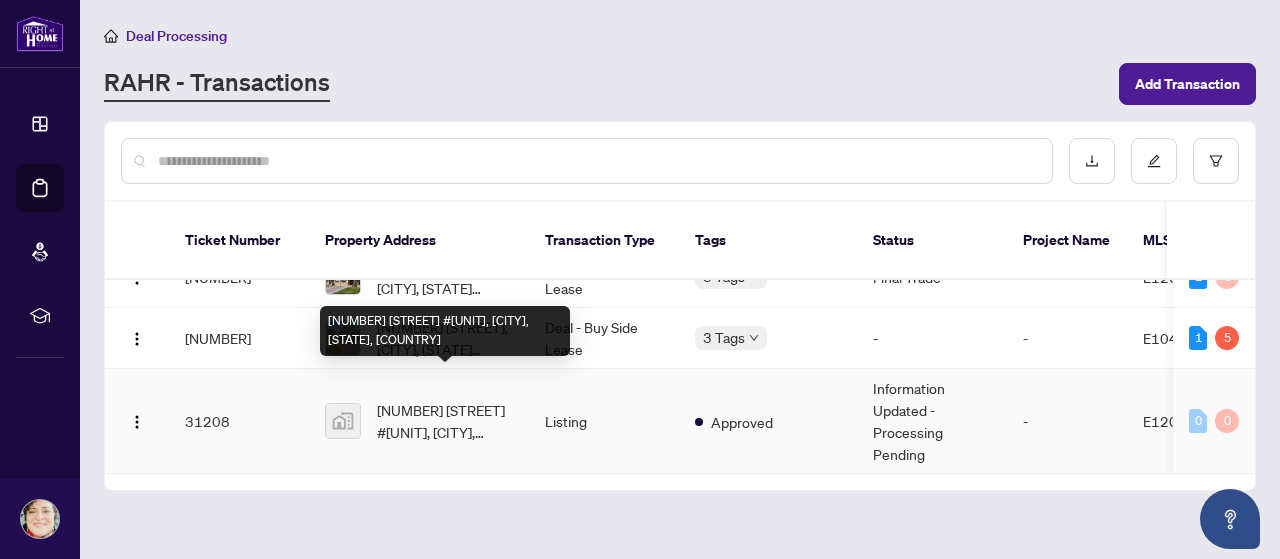 click on "[NUMBER] [STREET] #[UNIT], [CITY], [STATE], [COUNTRY]" at bounding box center (445, 421) 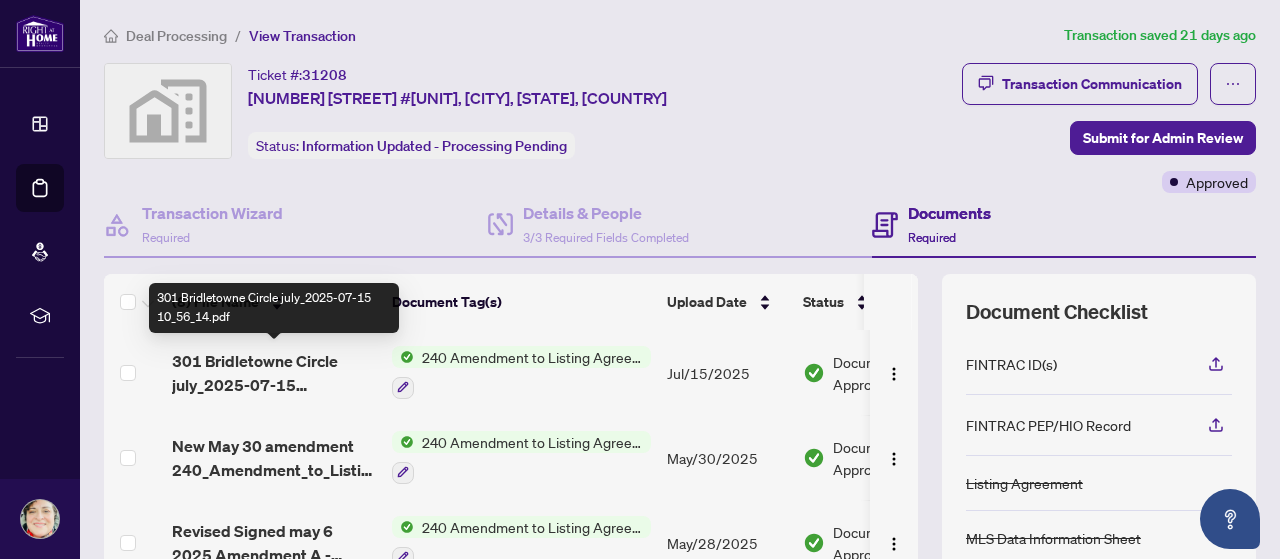 click on "301 Bridletowne Circle july_2025-07-15 10_56_14.pdf" at bounding box center [274, 373] 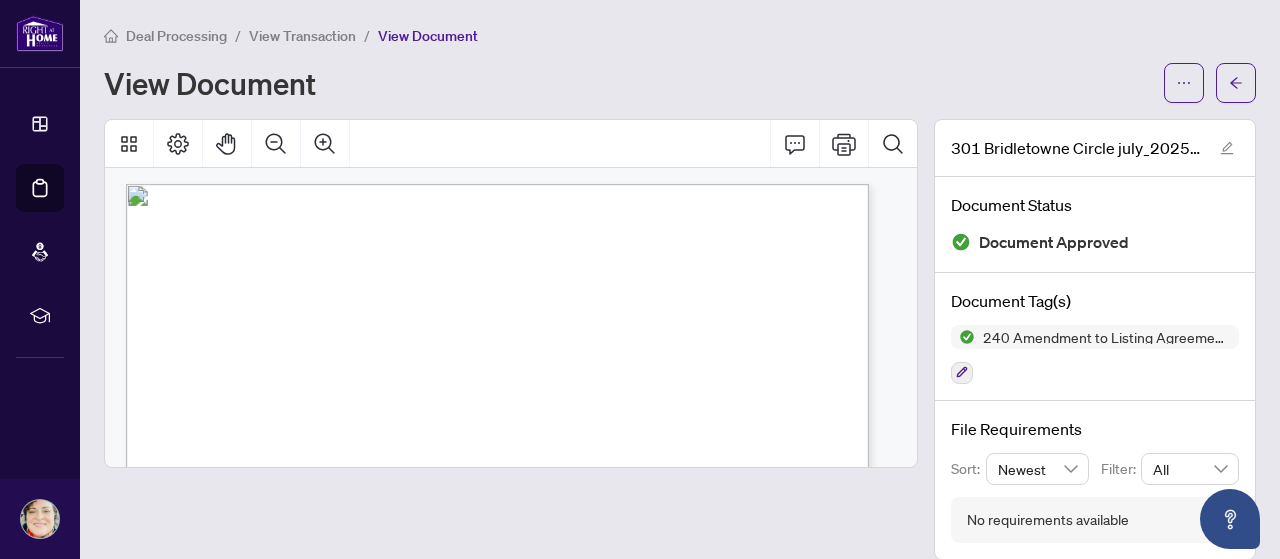 scroll, scrollTop: 0, scrollLeft: 0, axis: both 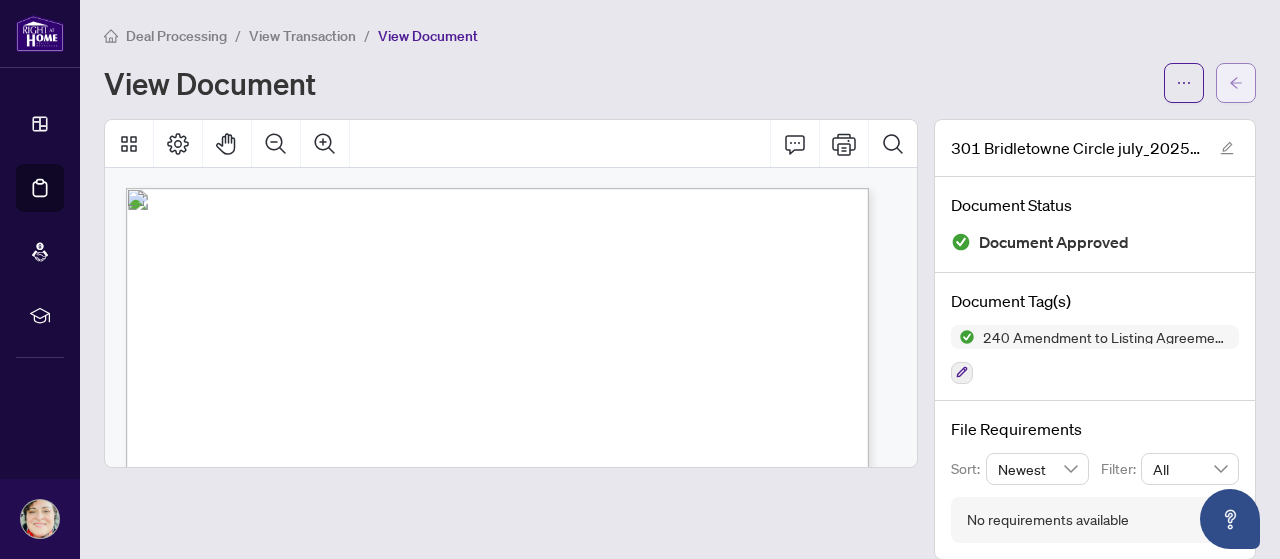 click 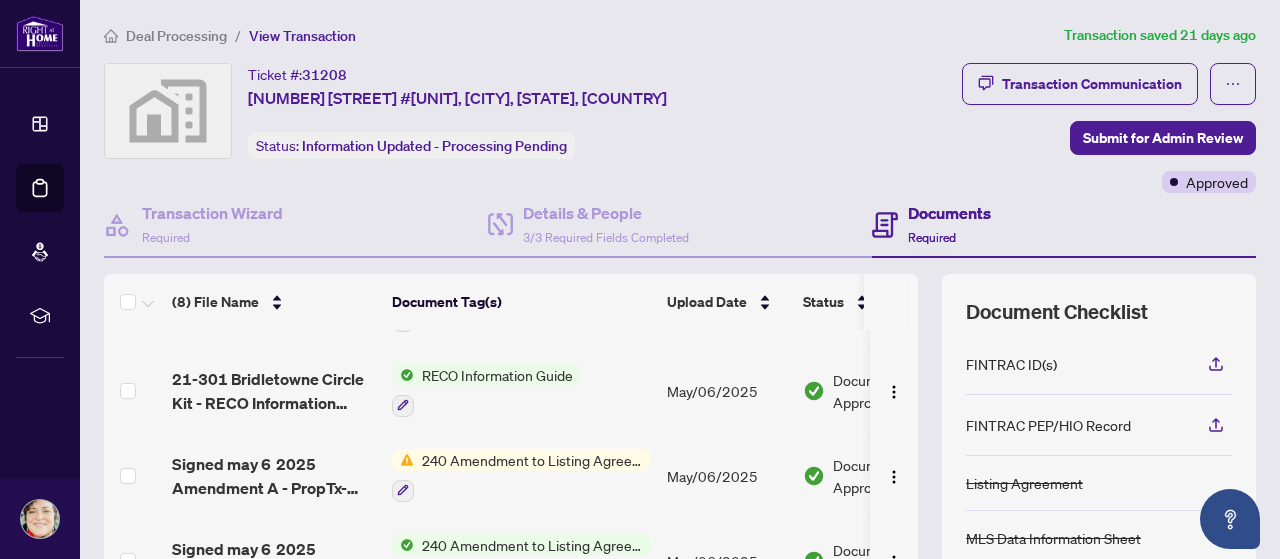 scroll, scrollTop: 384, scrollLeft: 0, axis: vertical 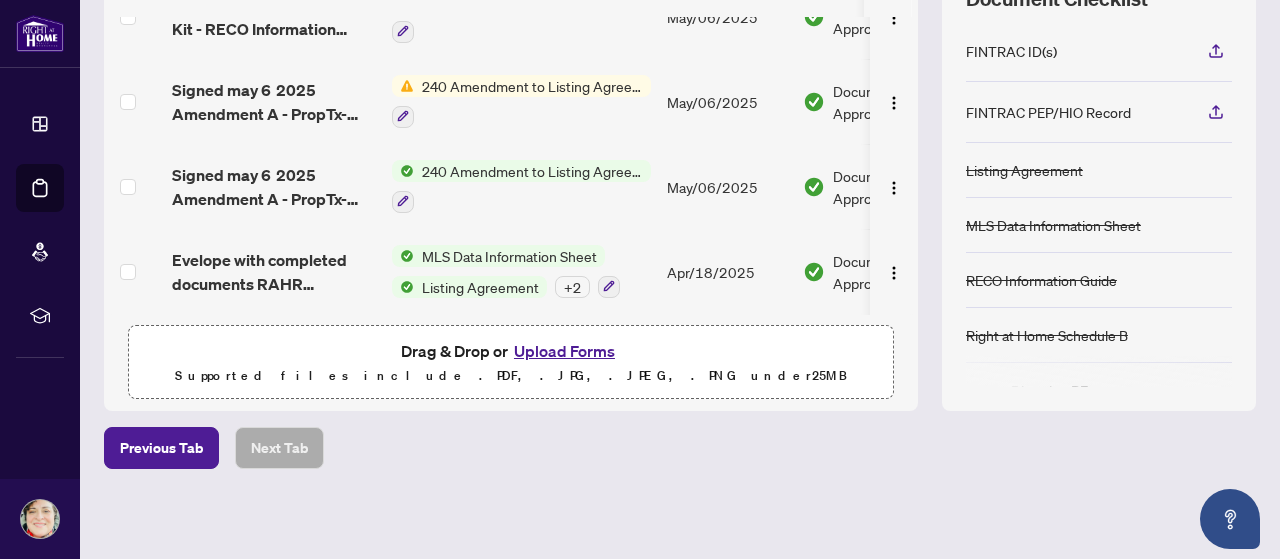 click on "Upload Forms" at bounding box center [564, 351] 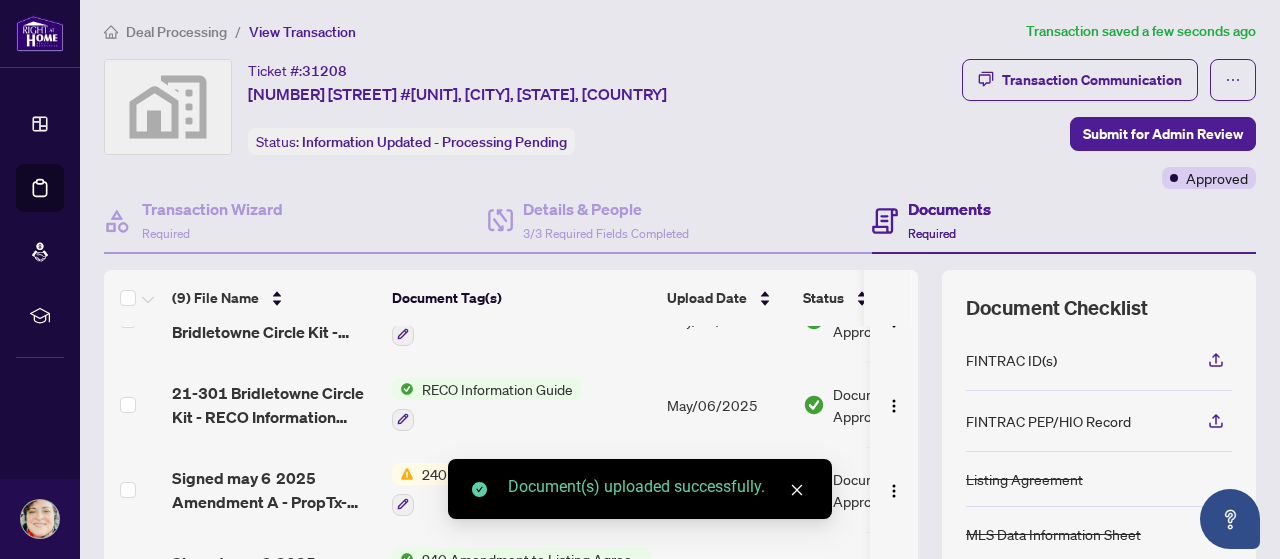 scroll, scrollTop: 0, scrollLeft: 0, axis: both 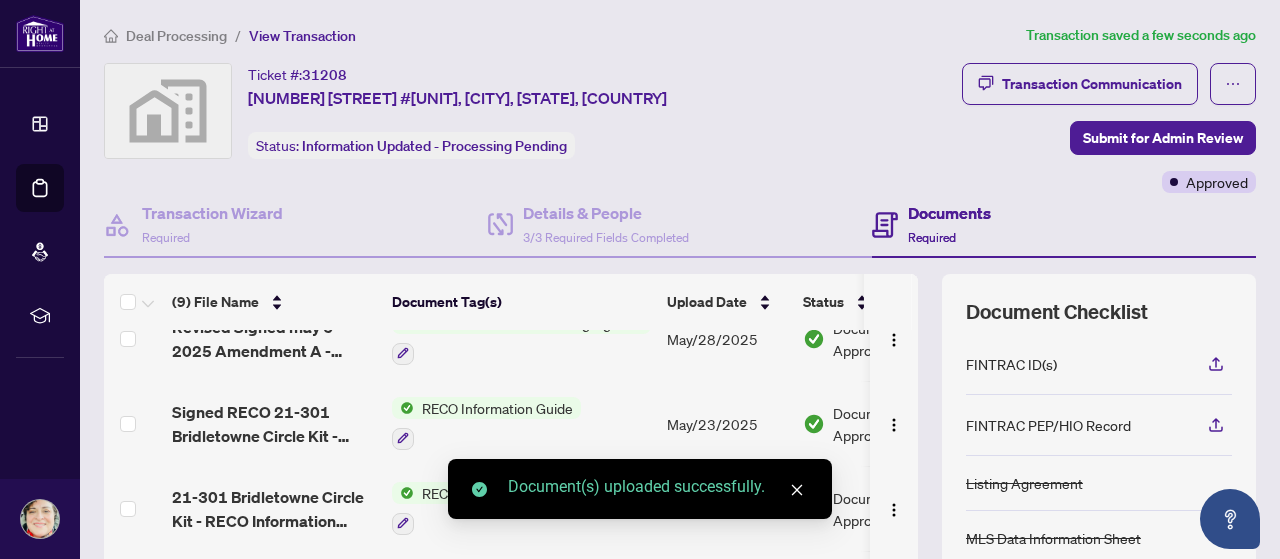 click 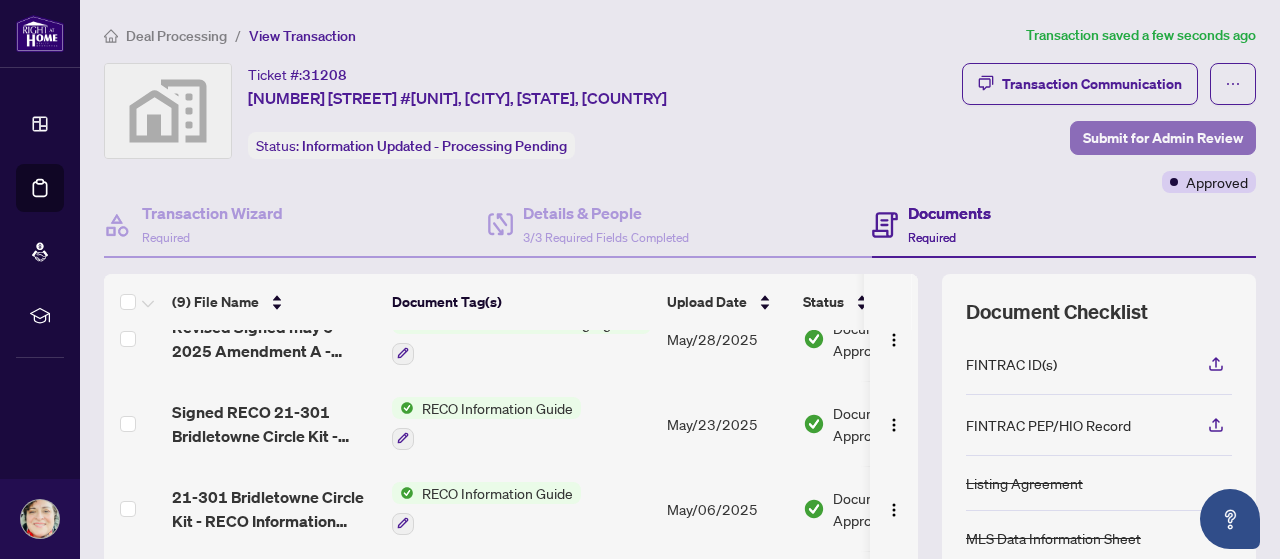 click on "Submit for Admin Review" at bounding box center (1163, 138) 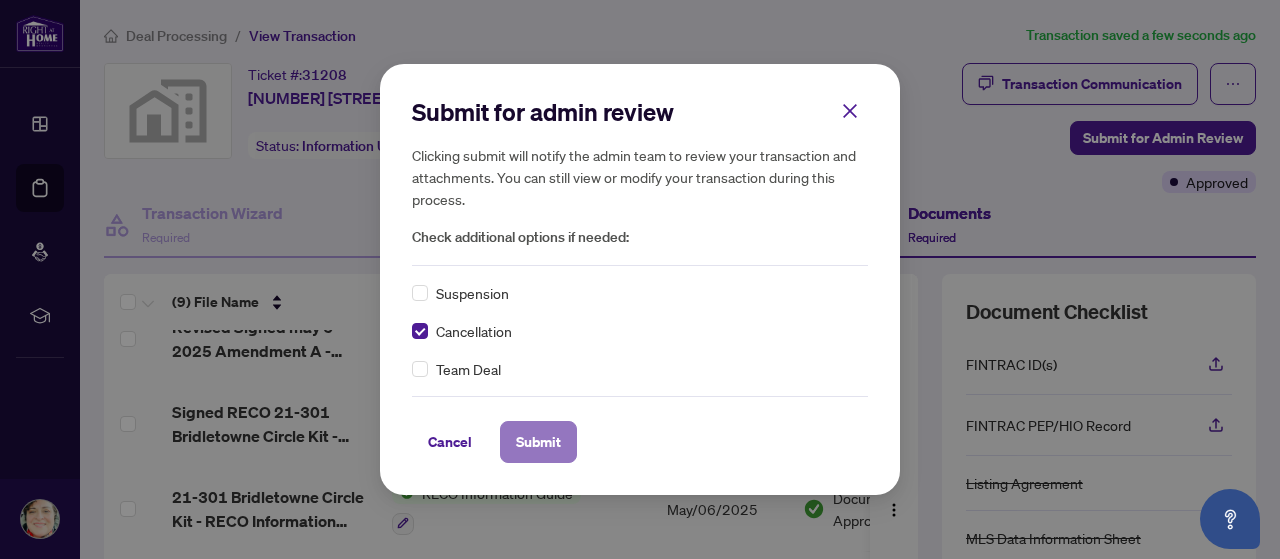 click on "Submit" at bounding box center (538, 442) 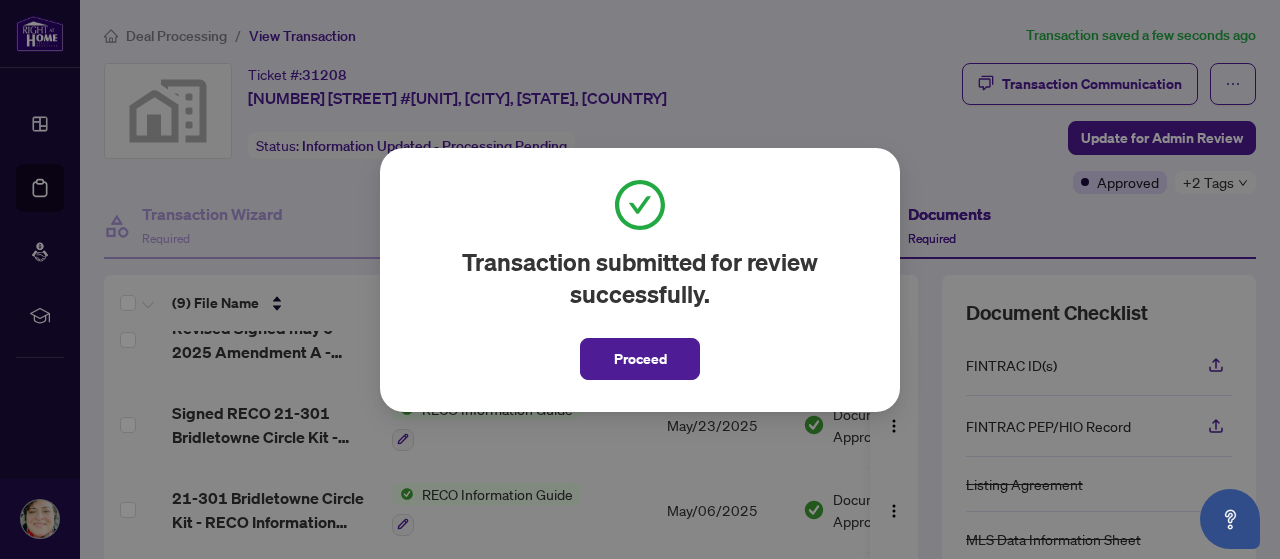 click on "Proceed" at bounding box center [640, 359] 